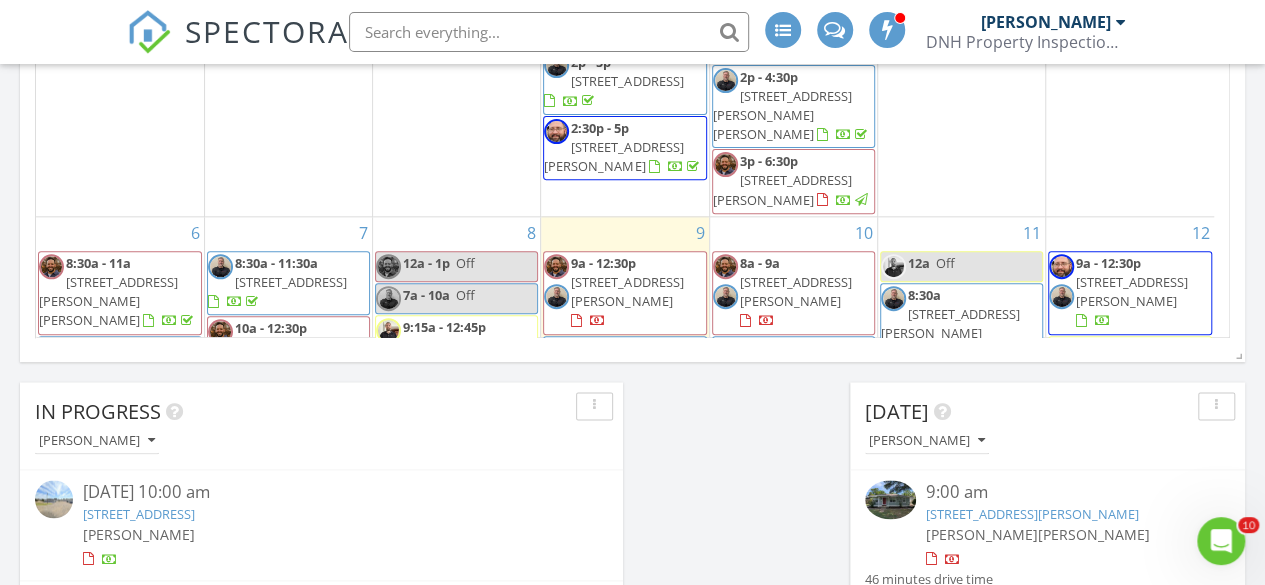 scroll, scrollTop: 1082, scrollLeft: 0, axis: vertical 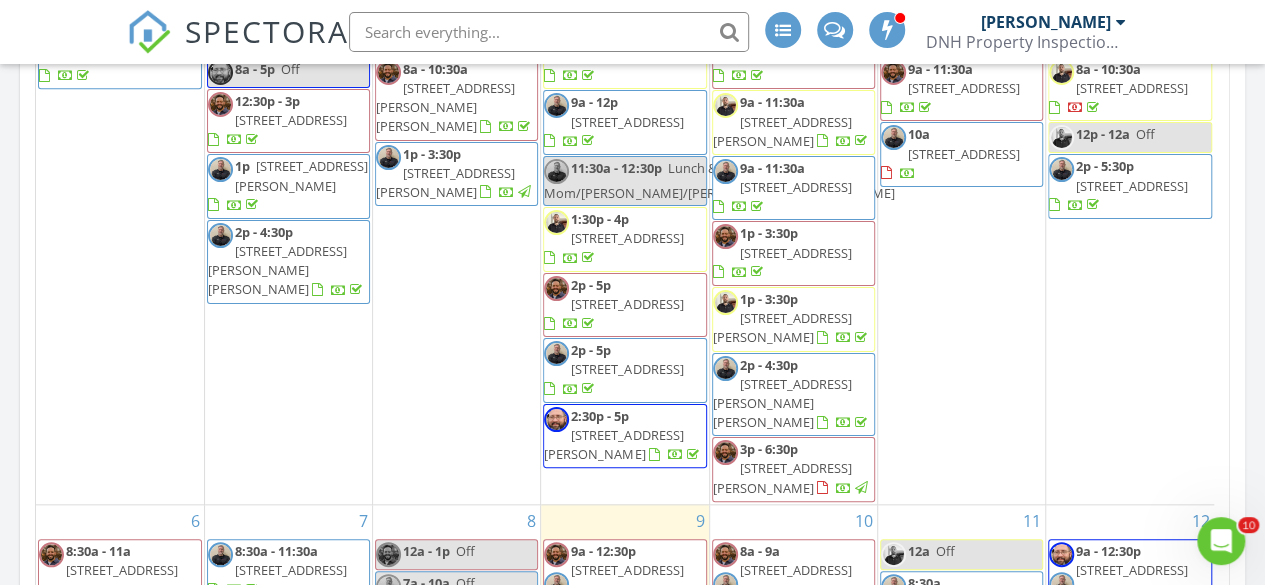 click on "[STREET_ADDRESS]" at bounding box center [964, 154] 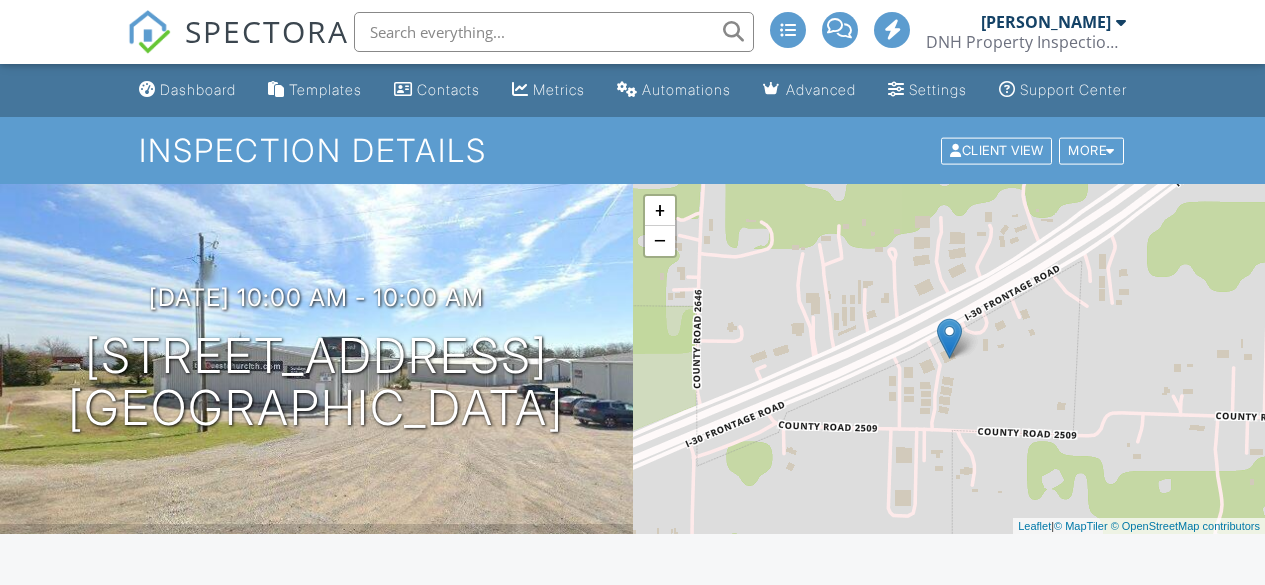 scroll, scrollTop: 0, scrollLeft: 0, axis: both 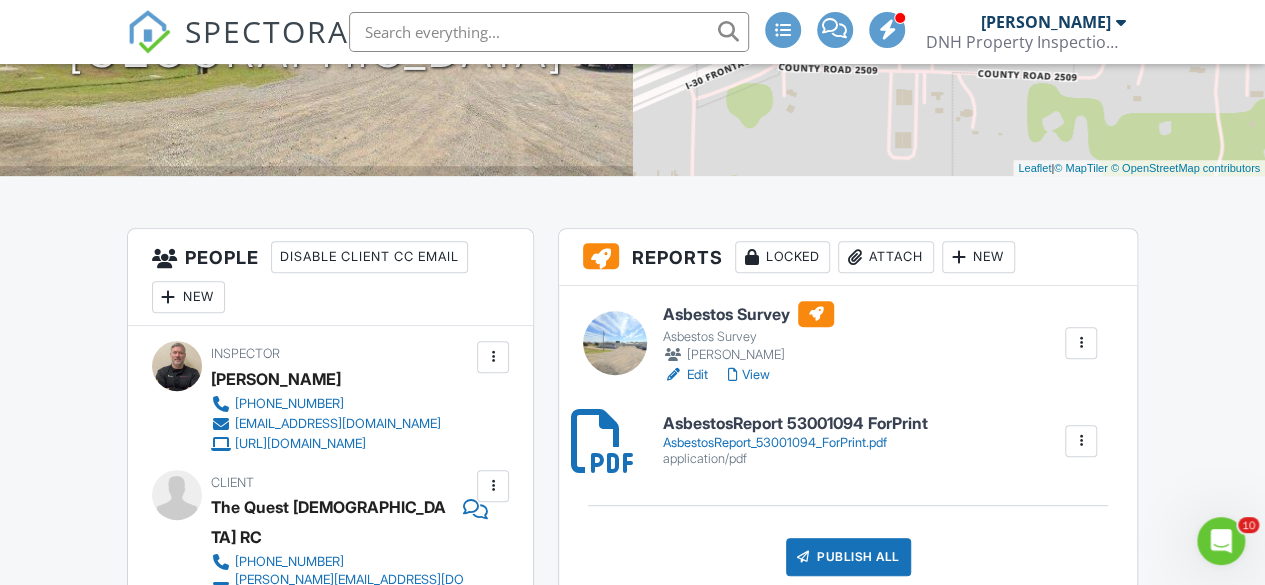 click on "Edit" at bounding box center (685, 375) 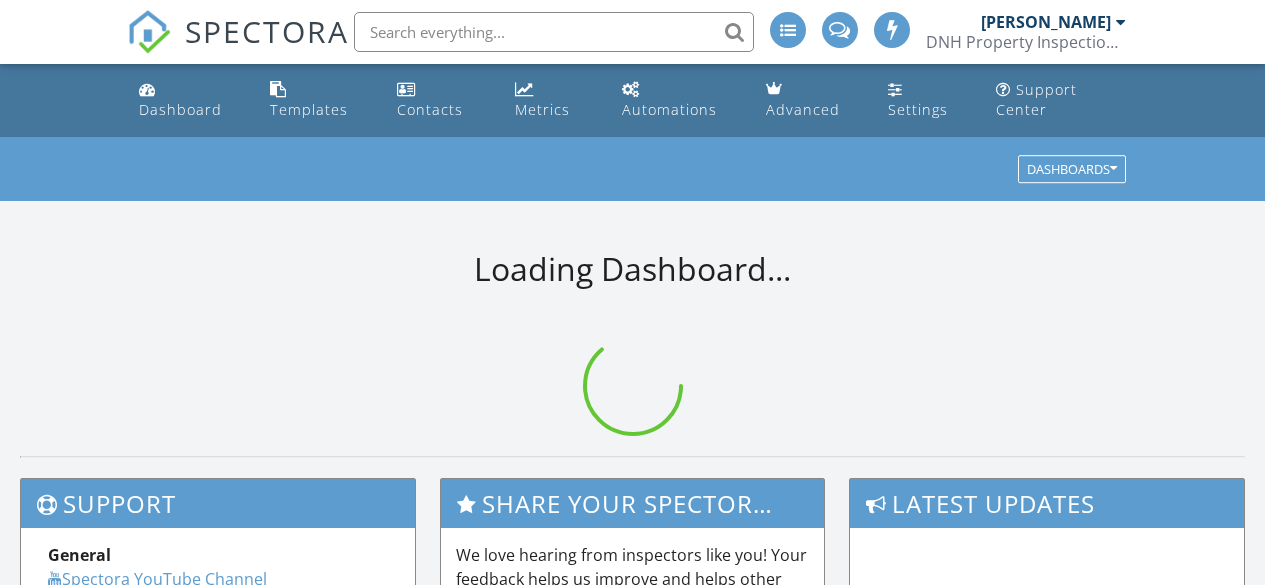 scroll, scrollTop: 0, scrollLeft: 0, axis: both 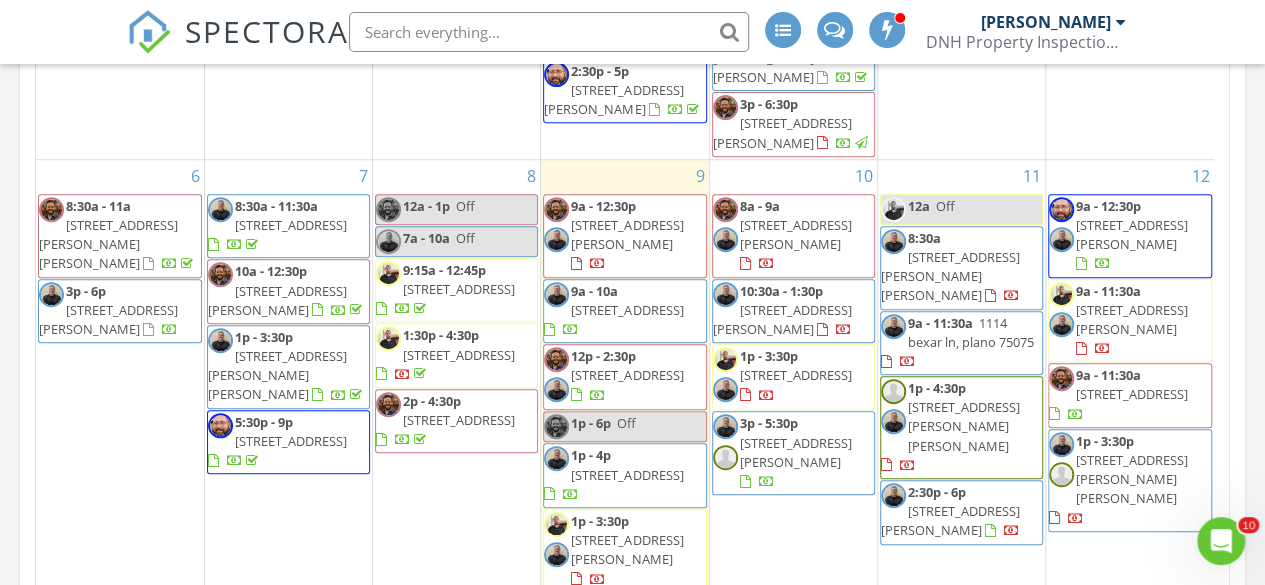 click on "[STREET_ADDRESS][PERSON_NAME]" at bounding box center (627, 234) 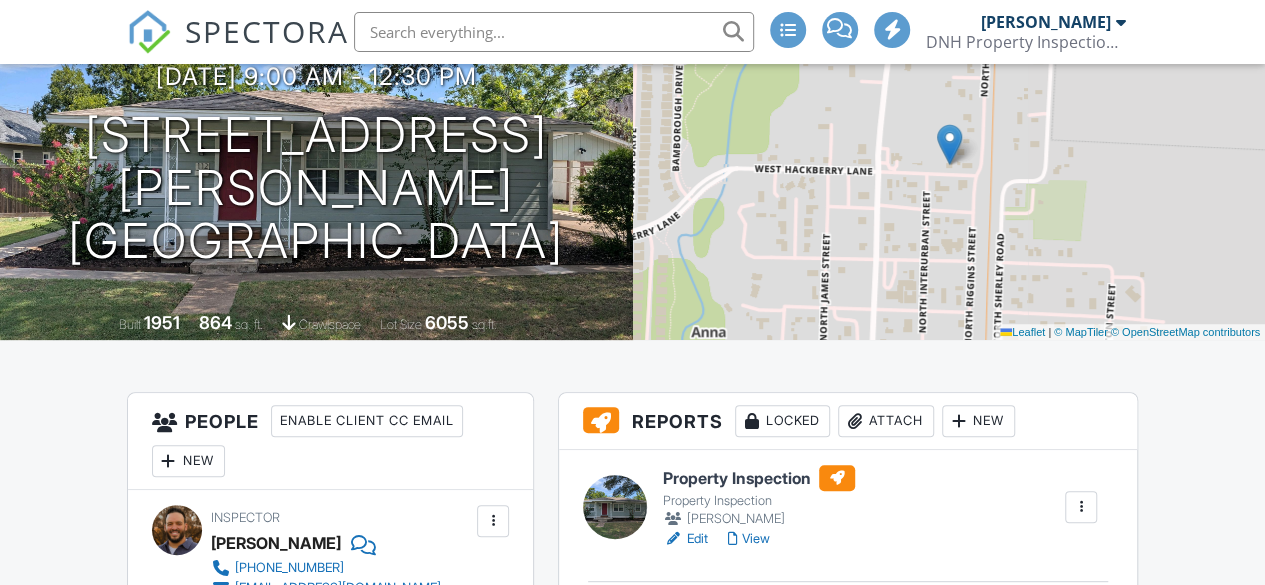 scroll, scrollTop: 214, scrollLeft: 0, axis: vertical 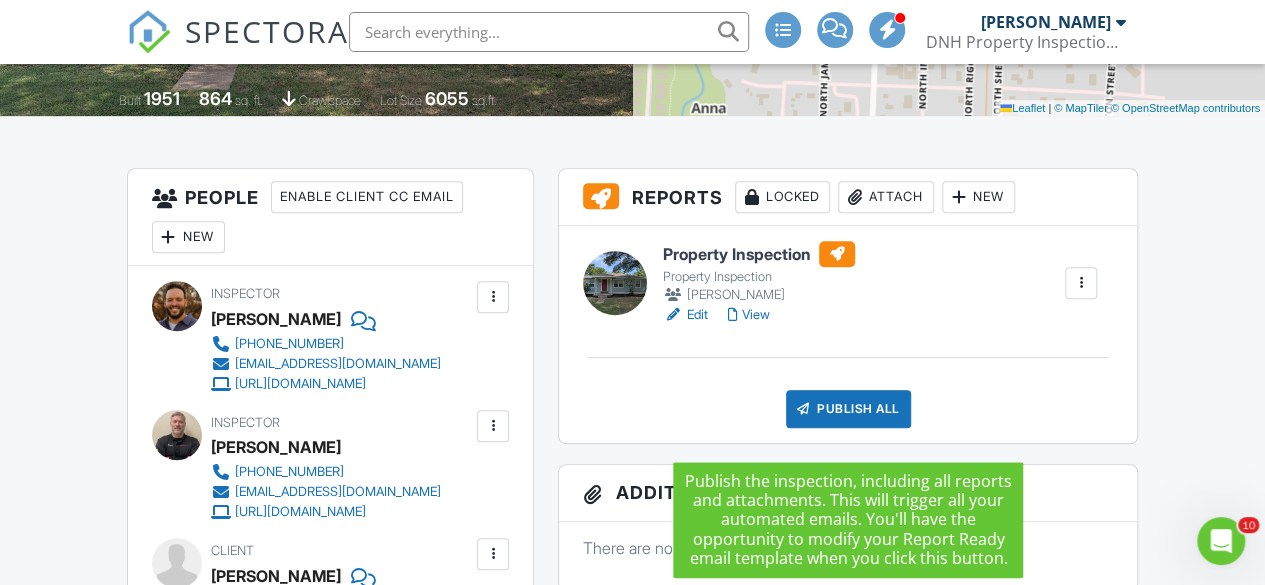 click on "Publish All" at bounding box center (848, 409) 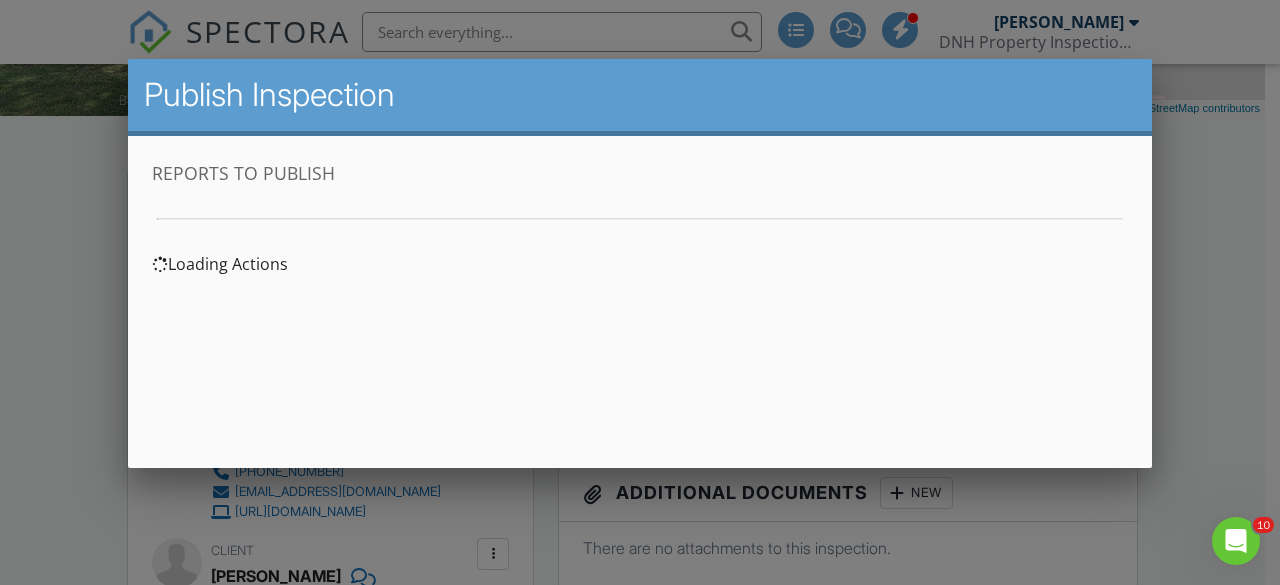 scroll, scrollTop: 0, scrollLeft: 0, axis: both 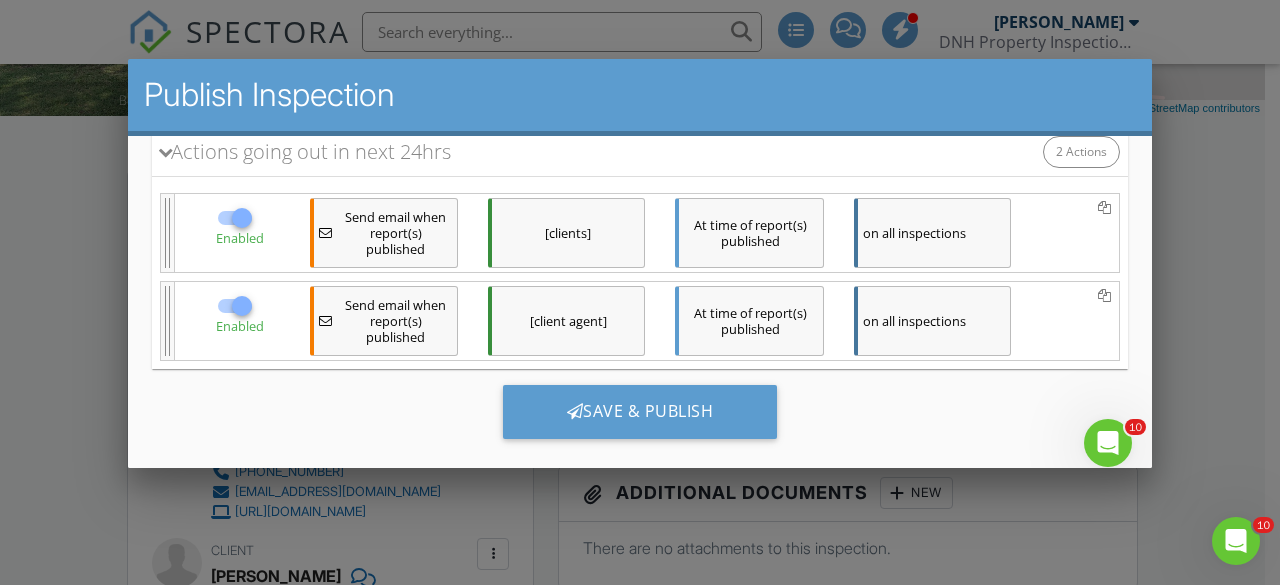 click on "Send email when report(s) published" at bounding box center [396, 232] 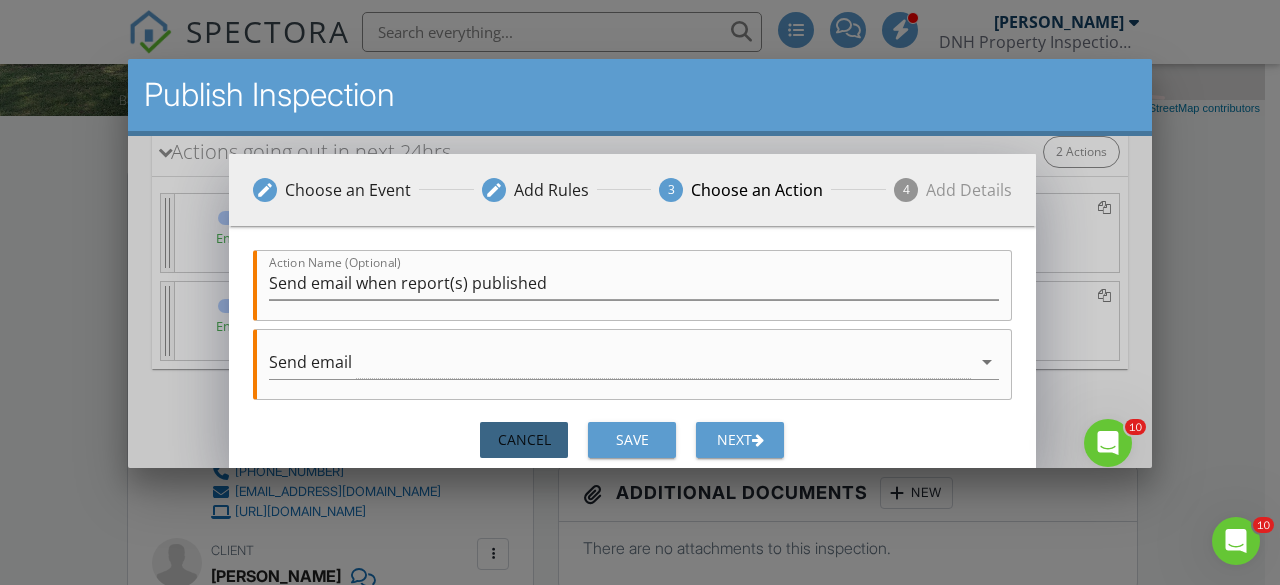 click on "Cancel" at bounding box center (524, 438) 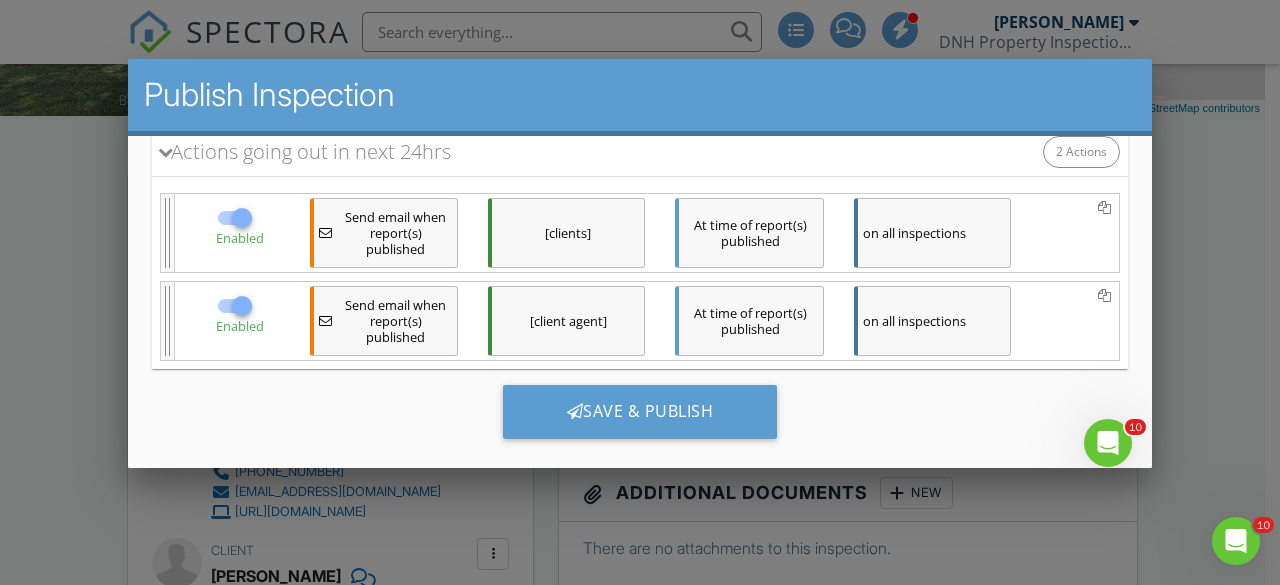 scroll, scrollTop: 270, scrollLeft: 0, axis: vertical 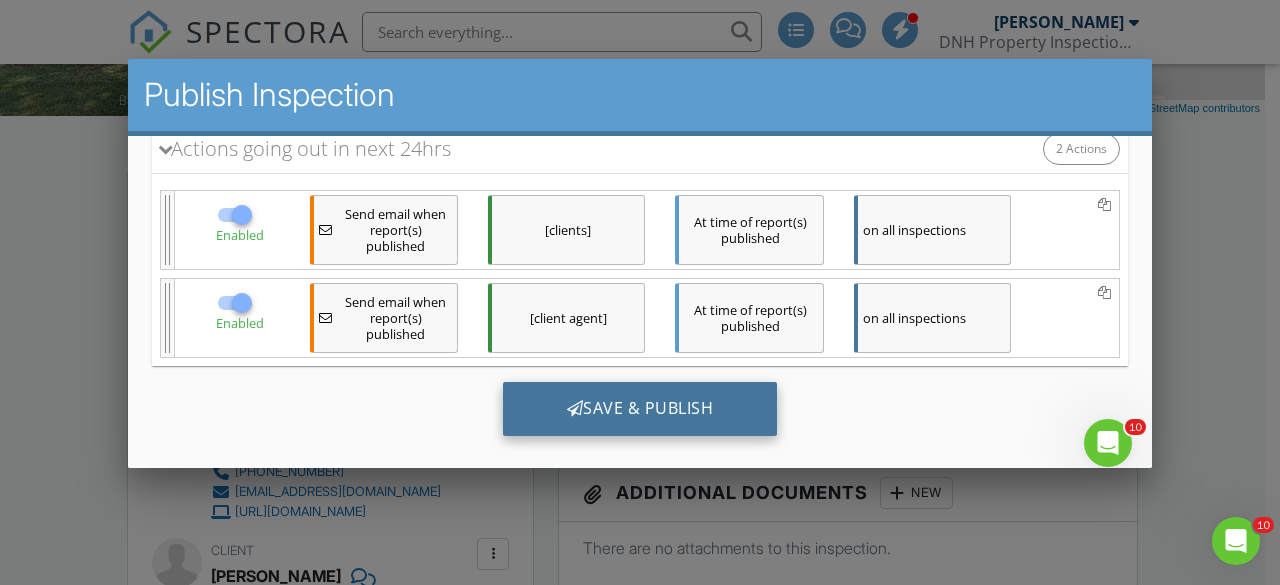 click on "Save & Publish" at bounding box center [640, 408] 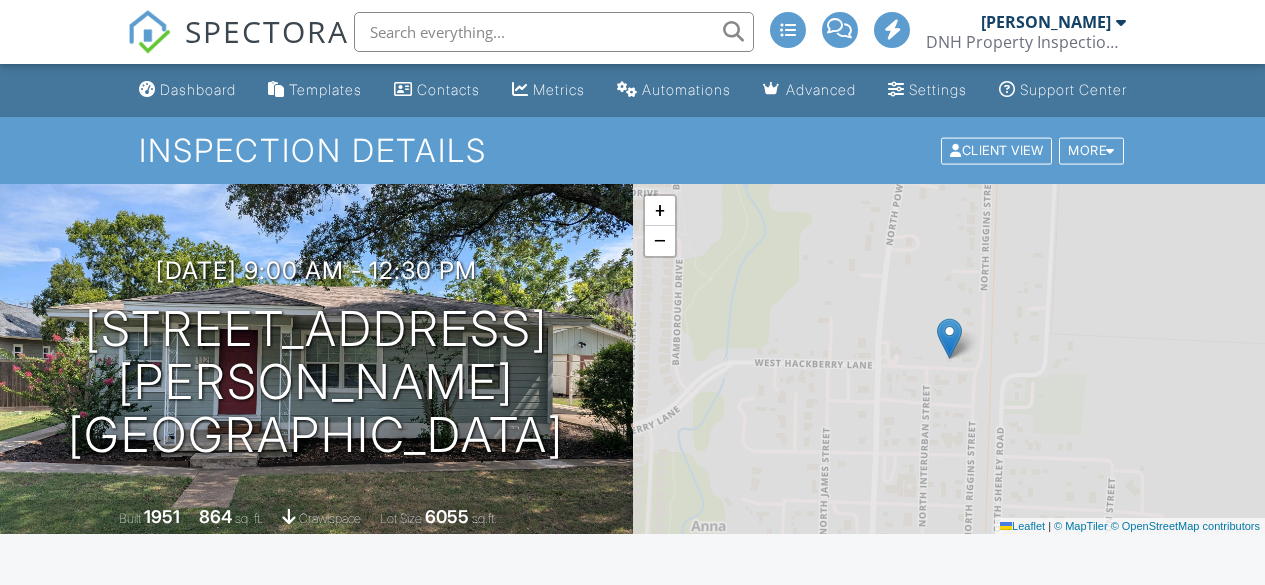 scroll, scrollTop: 0, scrollLeft: 0, axis: both 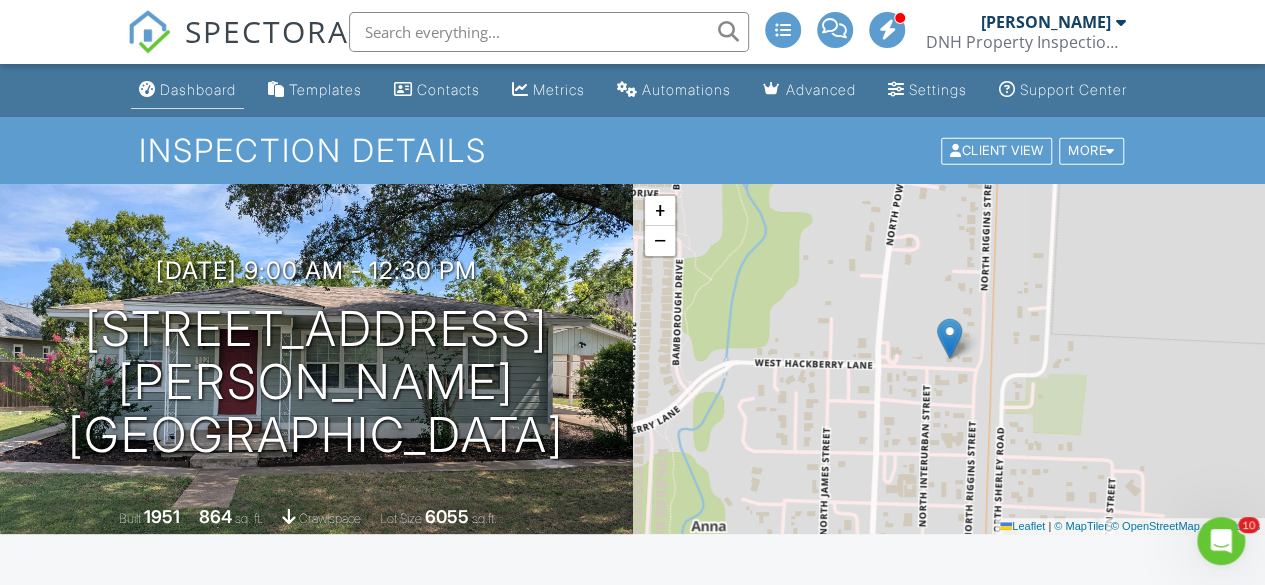 click on "Dashboard" at bounding box center (198, 89) 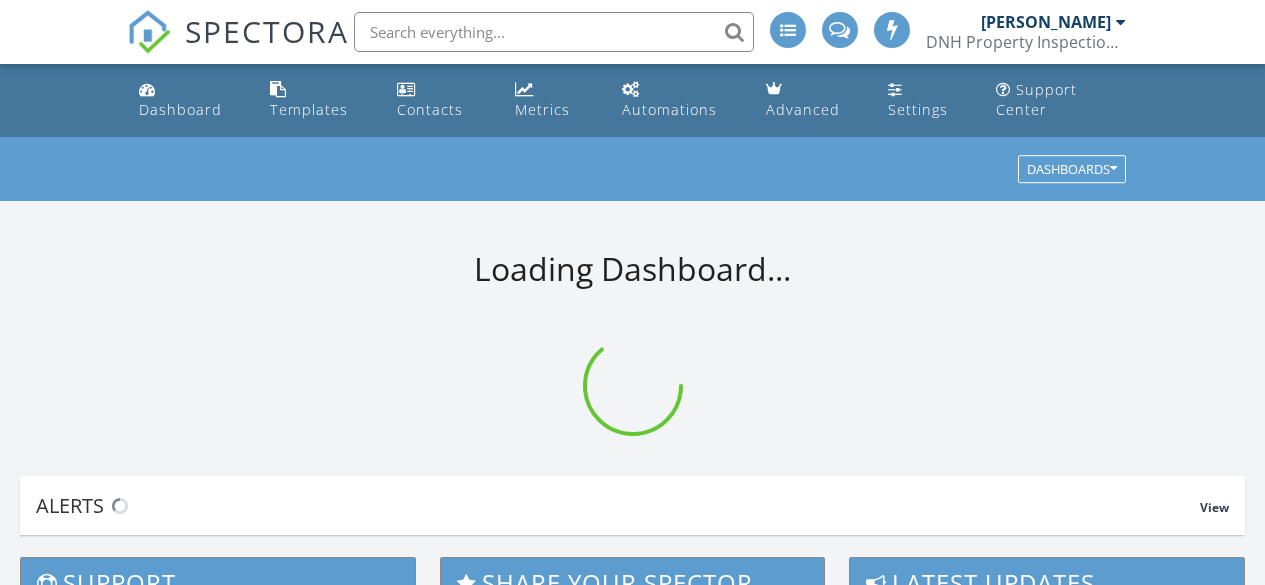 scroll, scrollTop: 0, scrollLeft: 0, axis: both 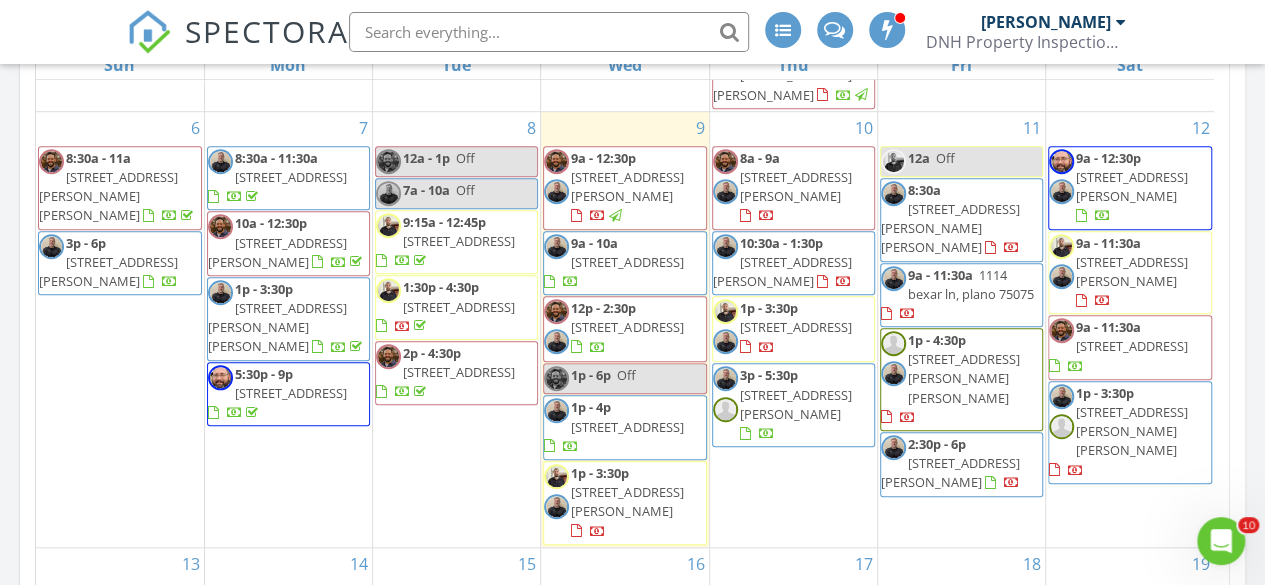 click on "5504 Shady Meadow St, North Richland Hills 76180" at bounding box center (627, 327) 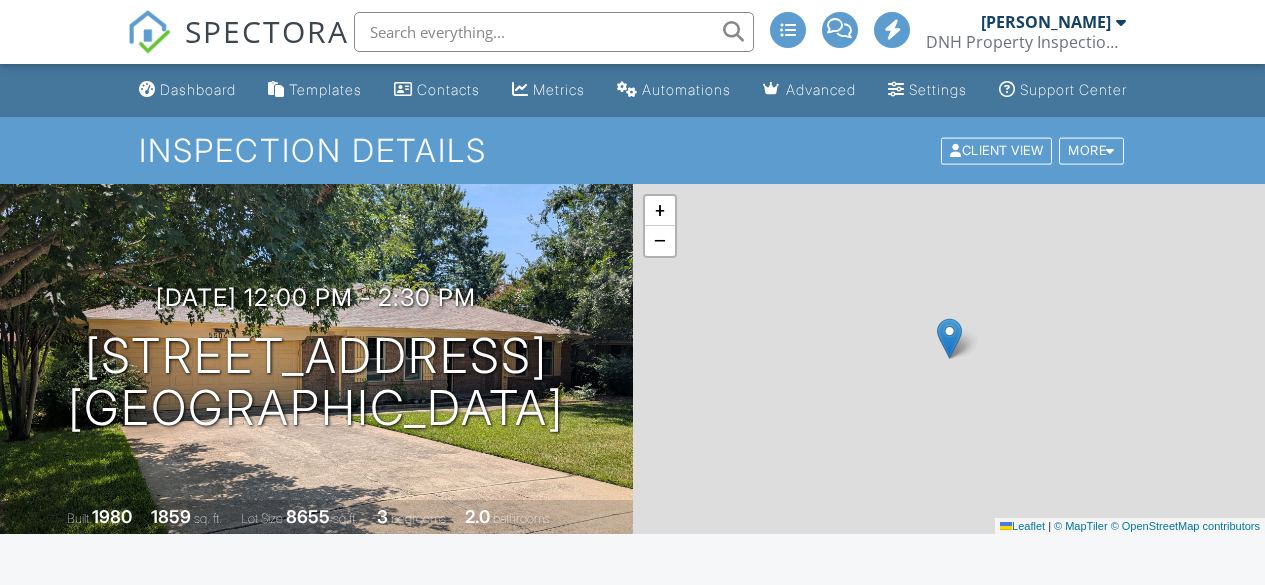 scroll, scrollTop: 0, scrollLeft: 0, axis: both 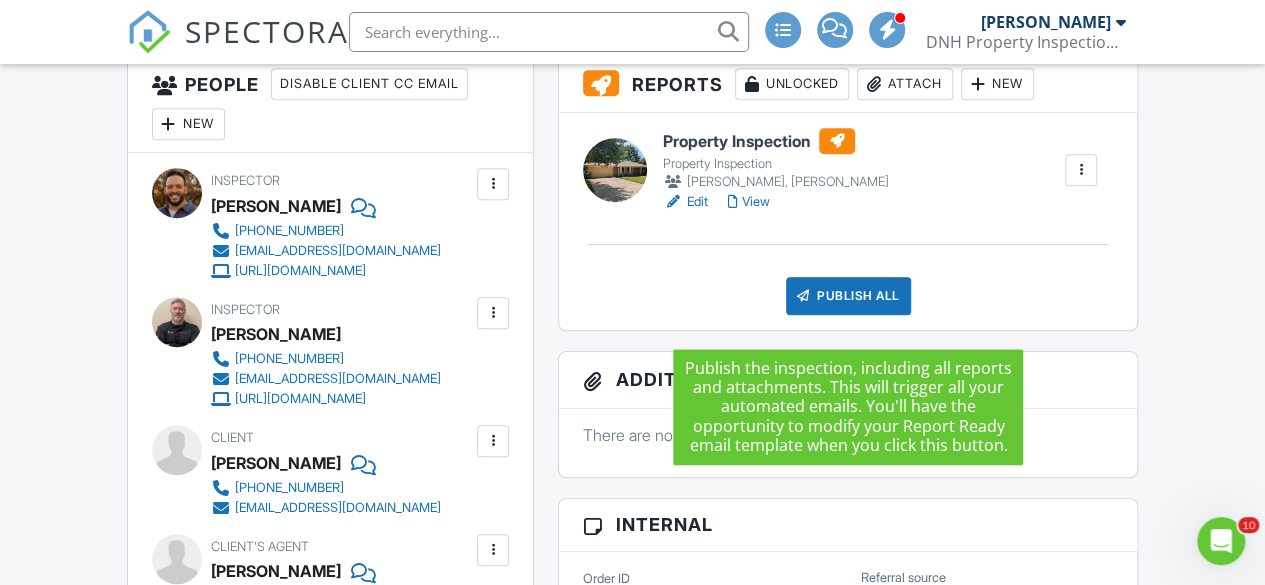 click on "Publish All" at bounding box center (848, 296) 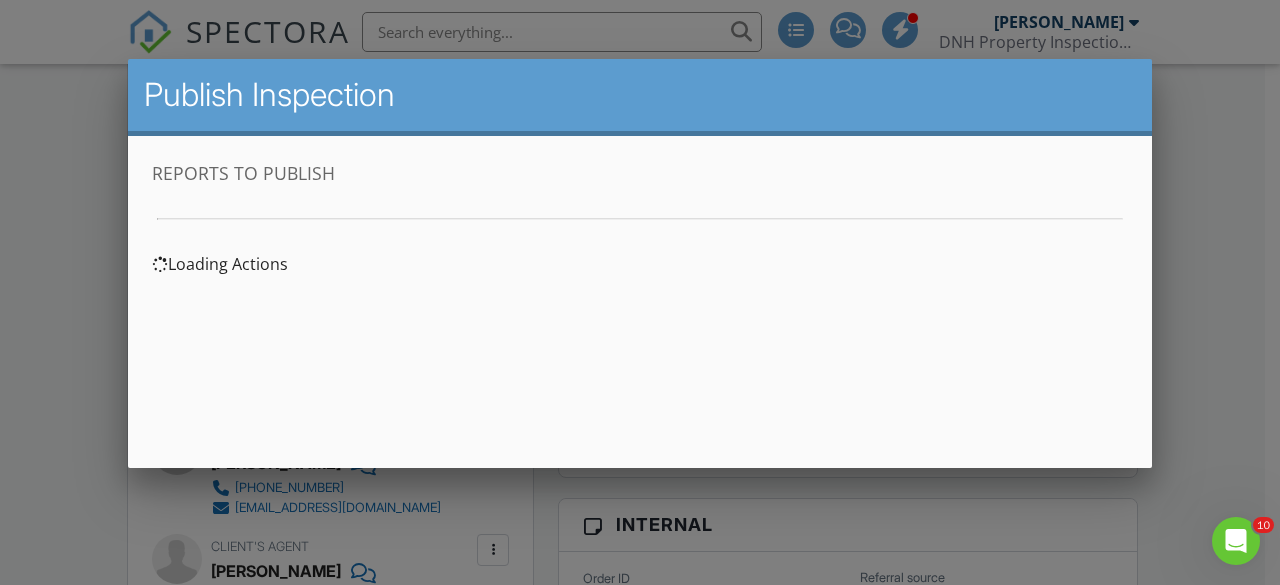 scroll, scrollTop: 0, scrollLeft: 0, axis: both 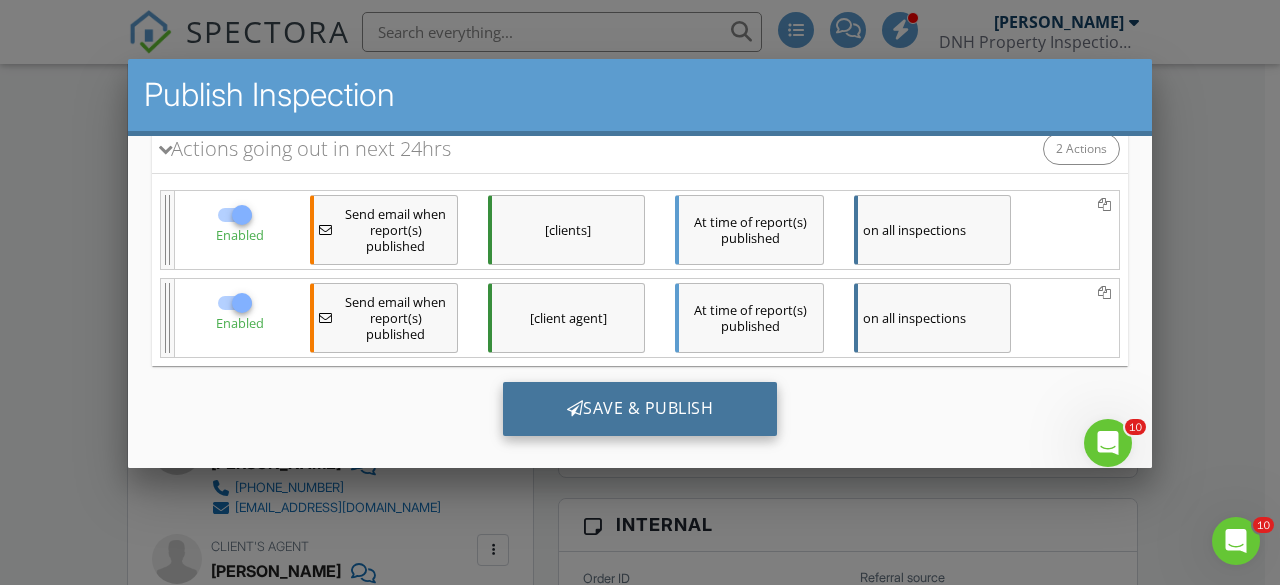 click on "Save & Publish" at bounding box center [640, 408] 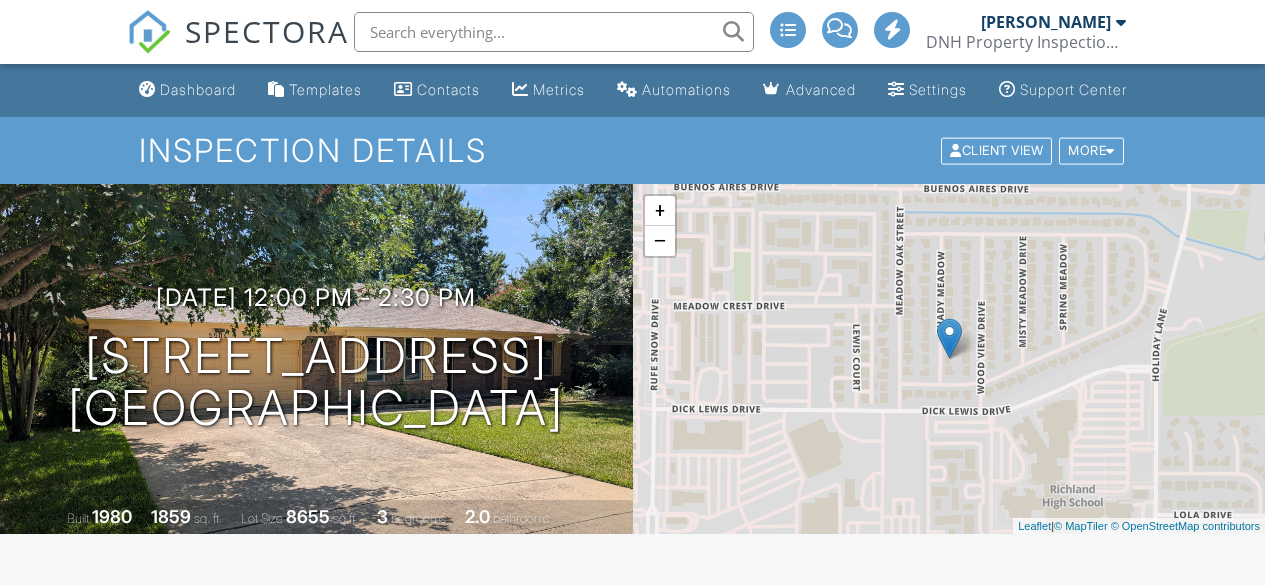 scroll, scrollTop: 0, scrollLeft: 0, axis: both 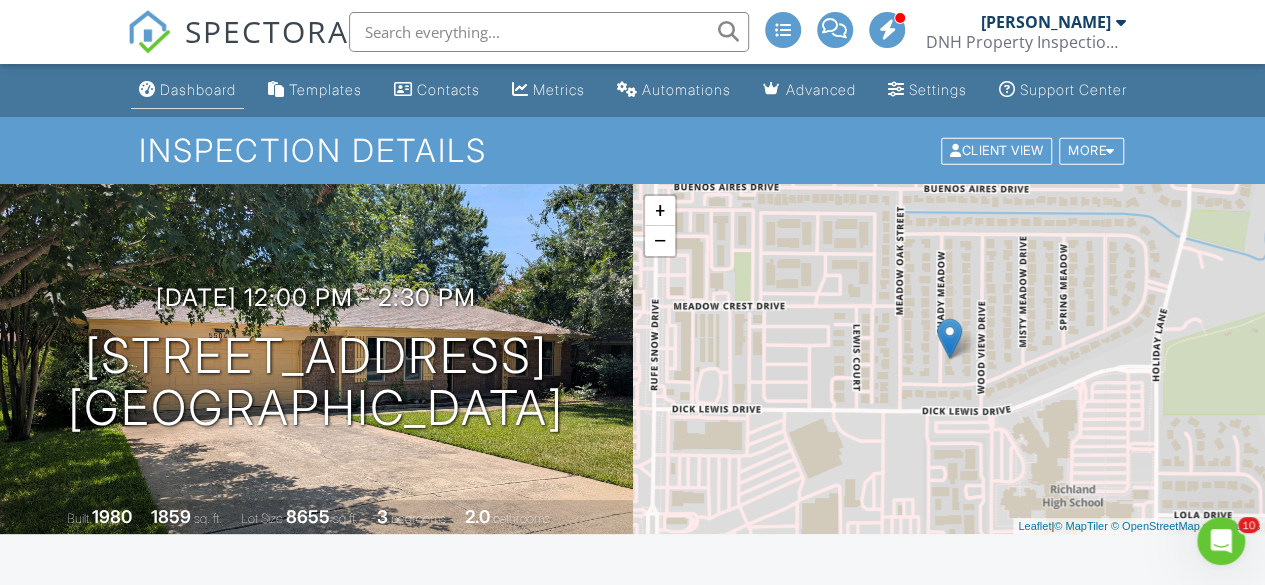 click on "Dashboard" at bounding box center (198, 89) 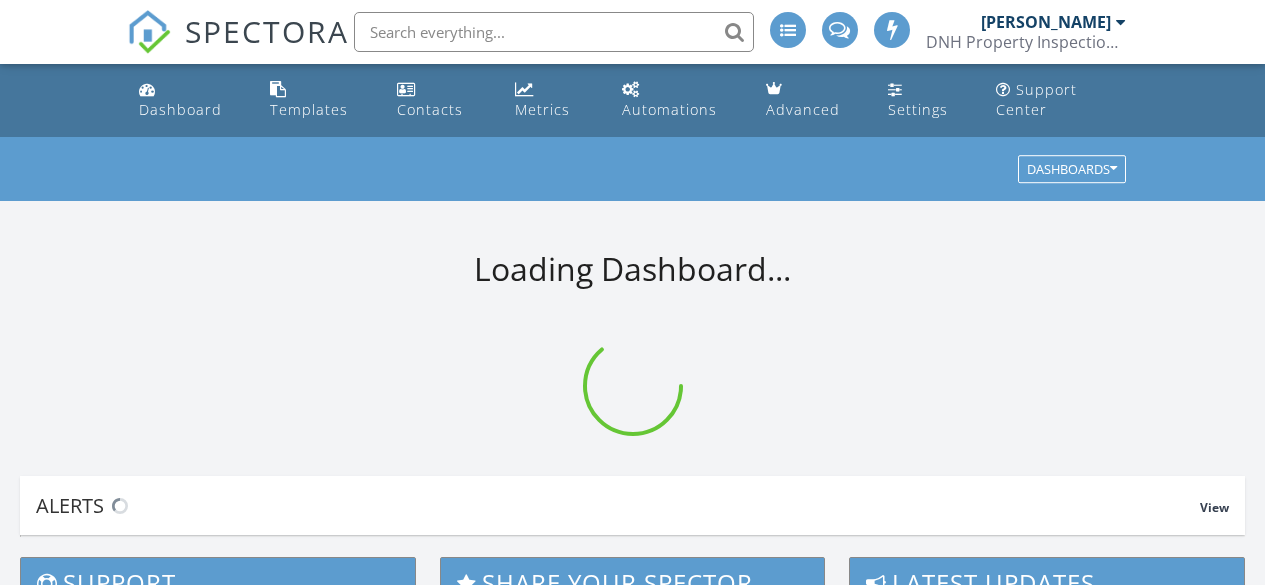 scroll, scrollTop: 0, scrollLeft: 0, axis: both 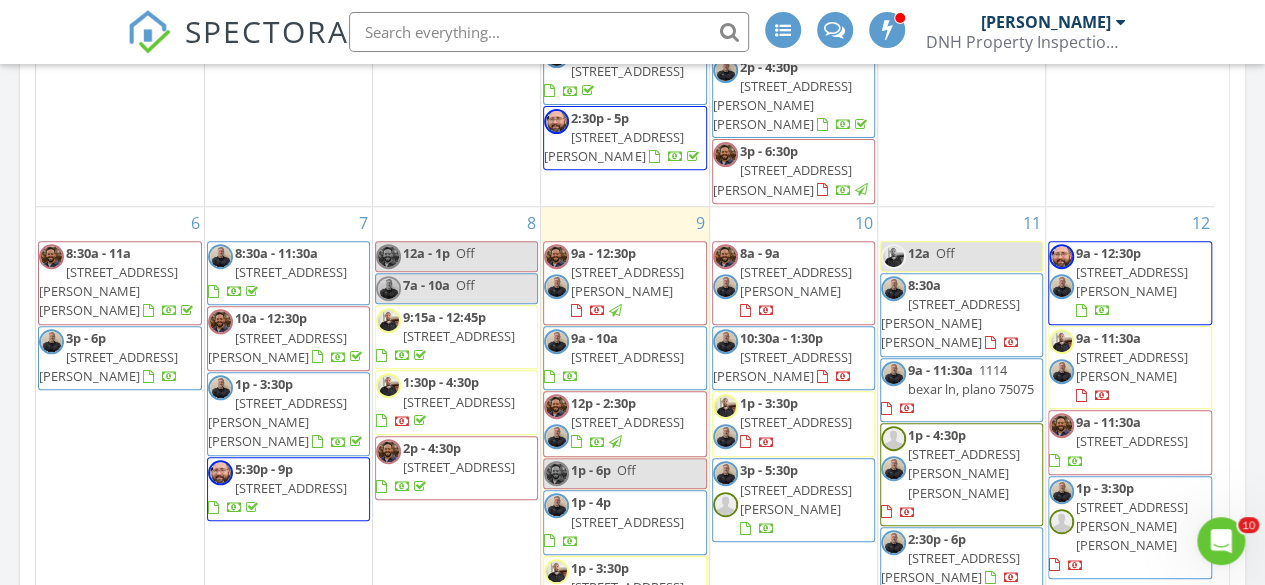 click on "7502 Pacific Dr, Rowlett 75088" at bounding box center (108, 366) 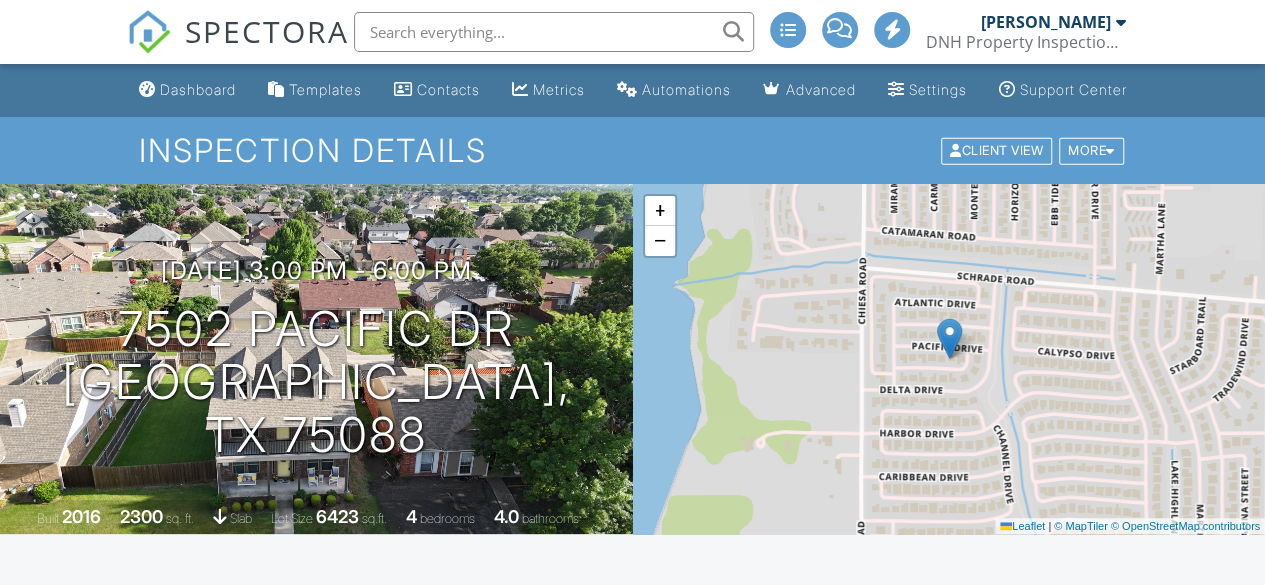 scroll, scrollTop: 501, scrollLeft: 0, axis: vertical 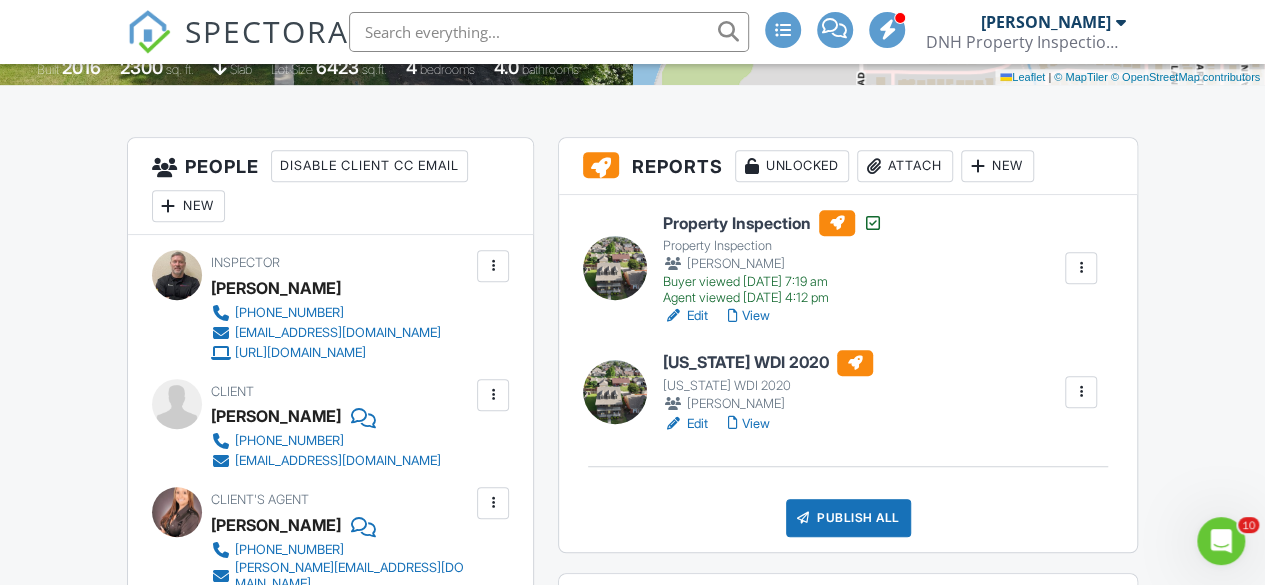 click on "Edit" at bounding box center [685, 424] 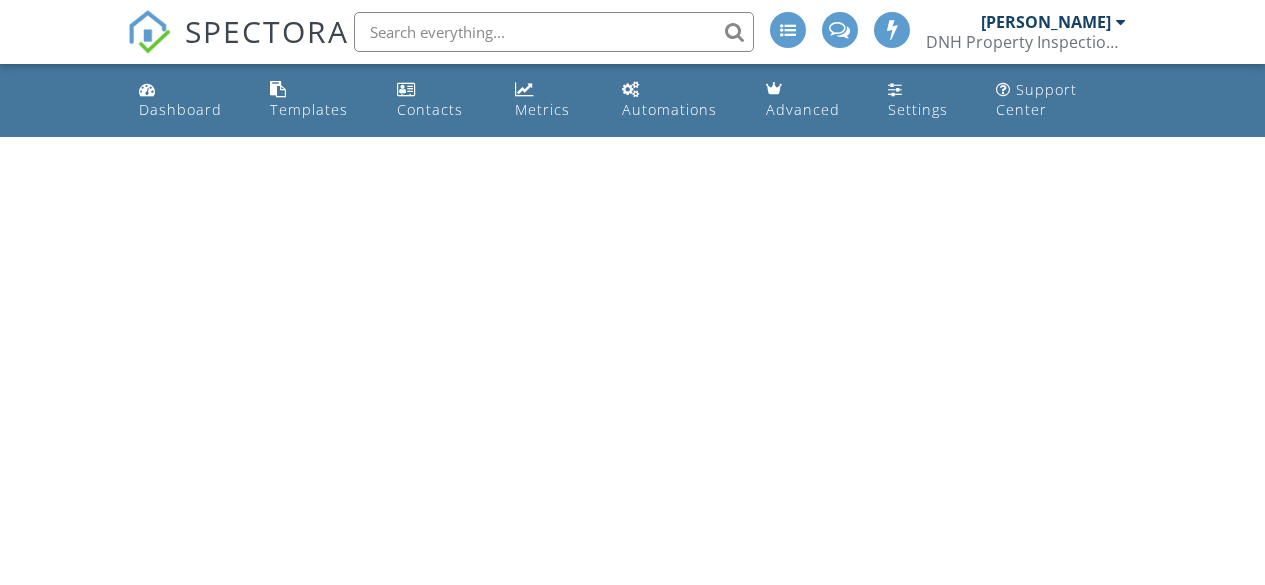 scroll, scrollTop: 0, scrollLeft: 0, axis: both 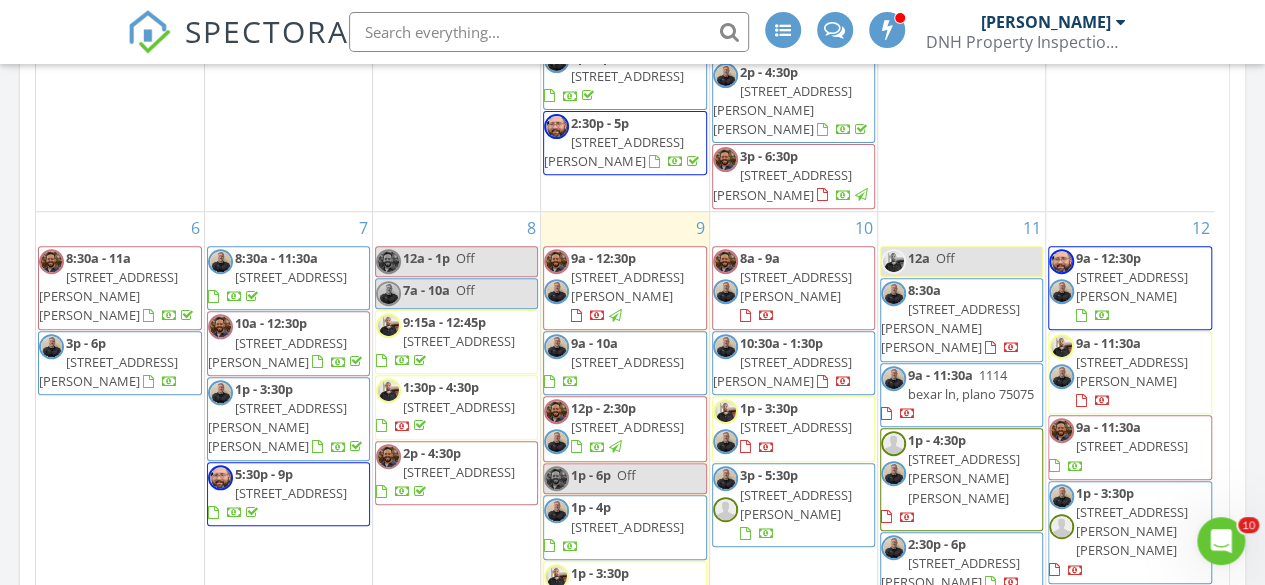 click on "3p - 6p
7502 Pacific Dr, Rowlett 75088" at bounding box center (120, 363) 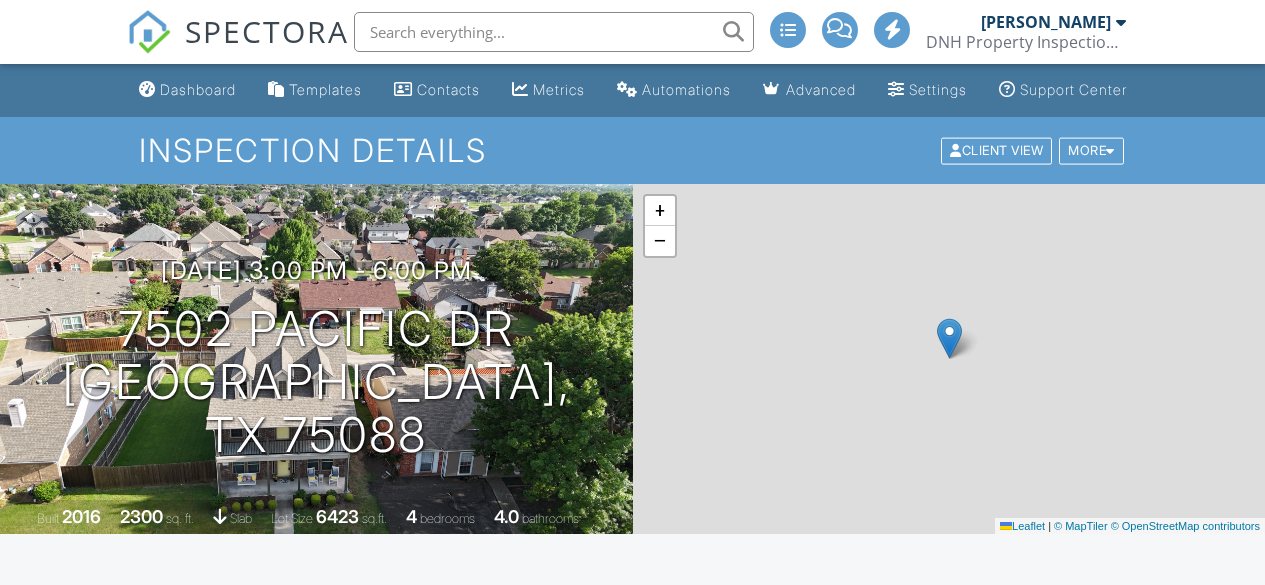 scroll, scrollTop: 520, scrollLeft: 0, axis: vertical 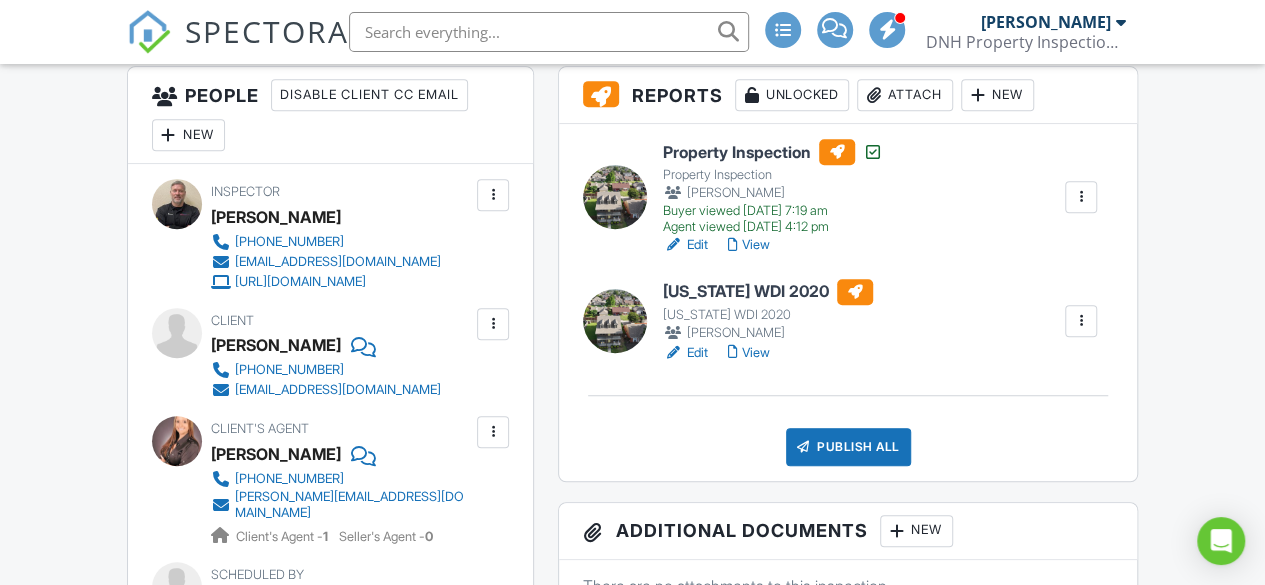 click at bounding box center [1081, 321] 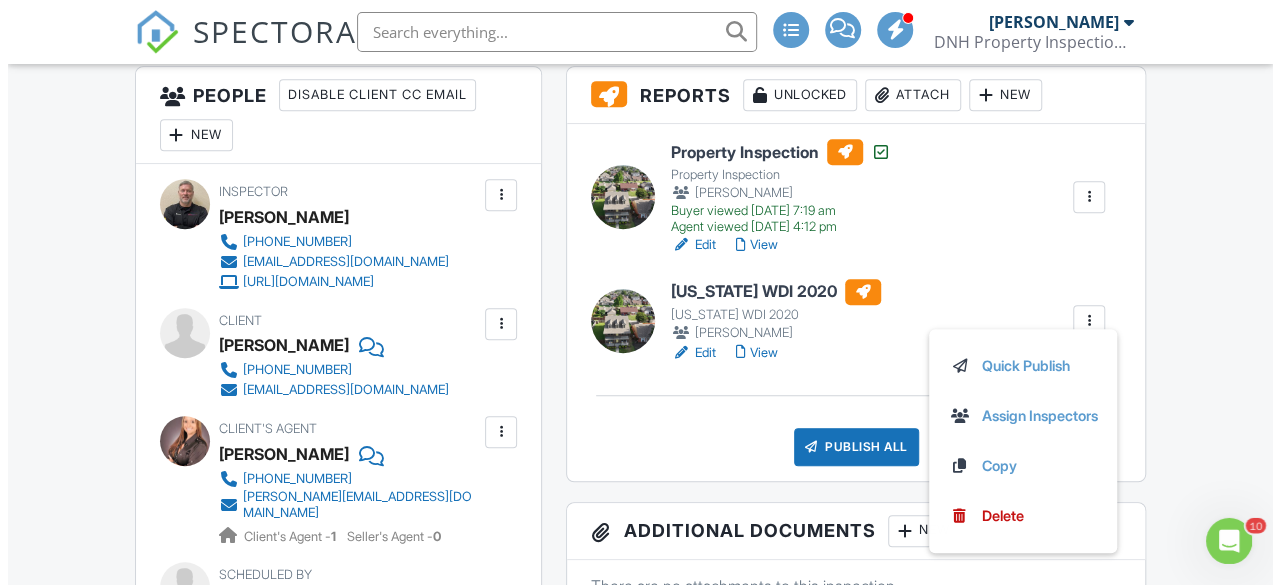 scroll, scrollTop: 0, scrollLeft: 0, axis: both 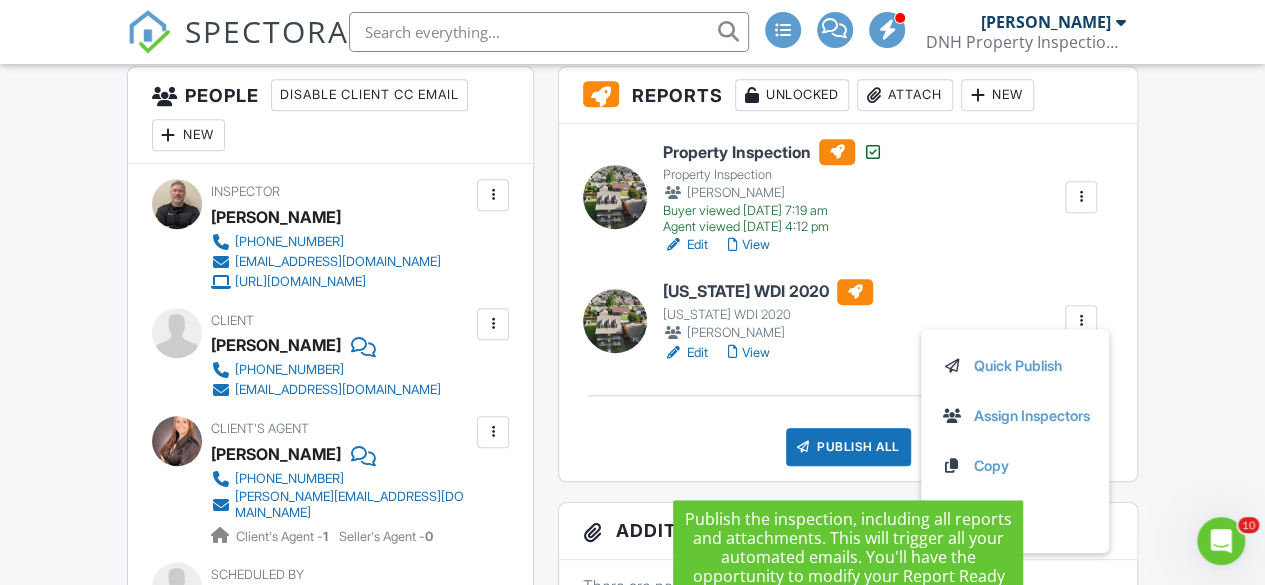 click on "Publish All" at bounding box center [848, 447] 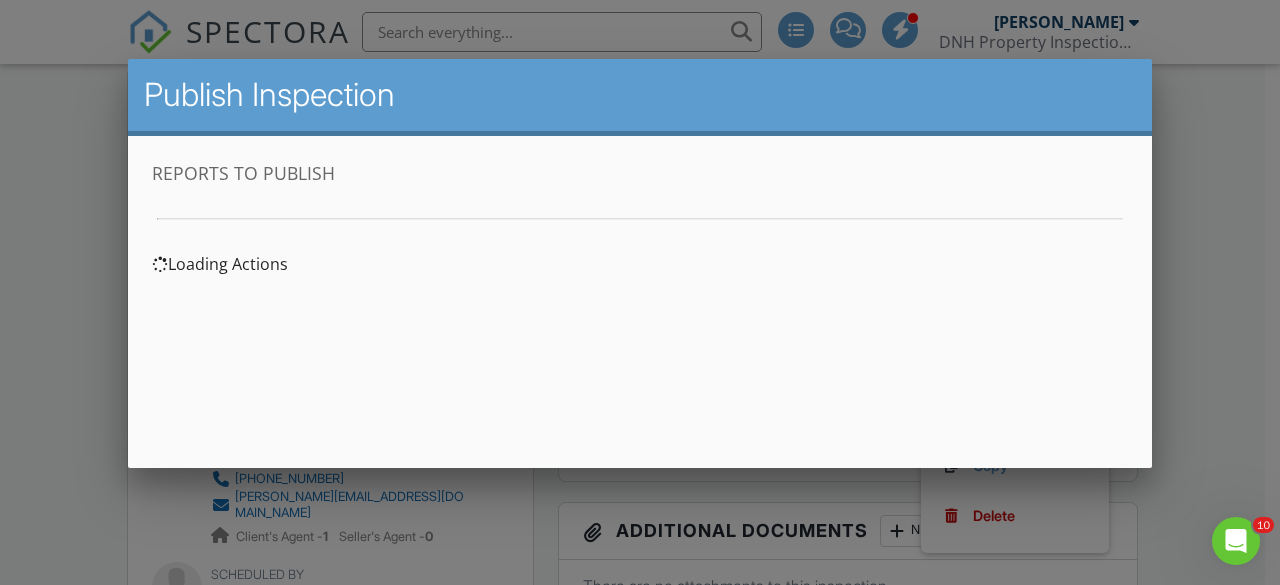 scroll, scrollTop: 0, scrollLeft: 0, axis: both 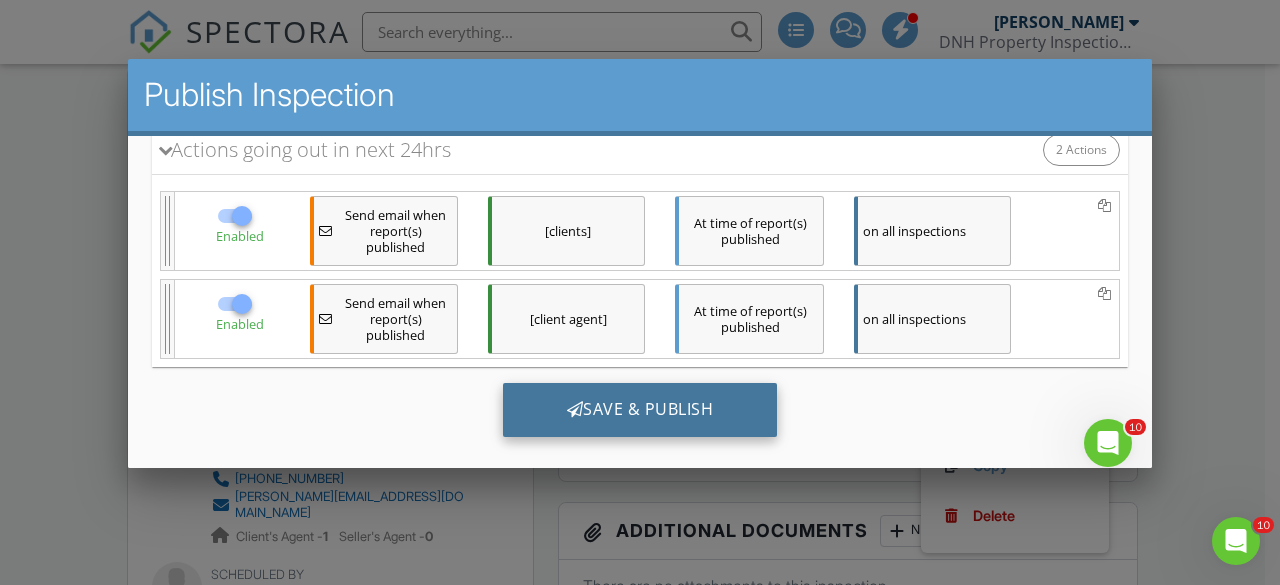 click on "Save & Publish" at bounding box center (640, 409) 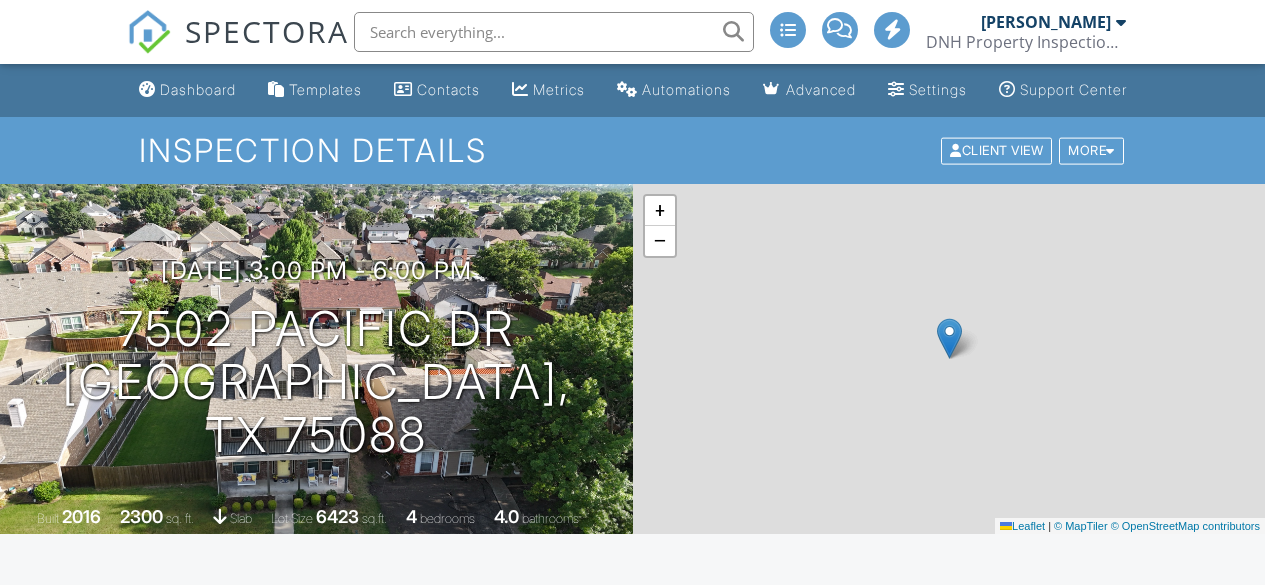 scroll, scrollTop: 0, scrollLeft: 0, axis: both 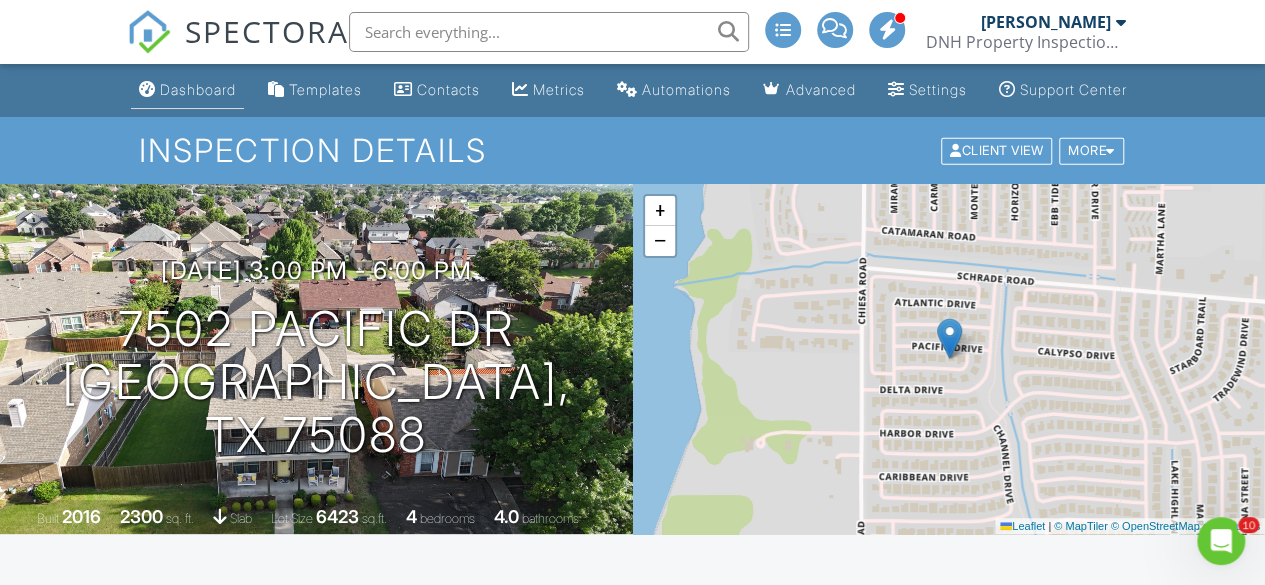 click on "Dashboard" at bounding box center (198, 89) 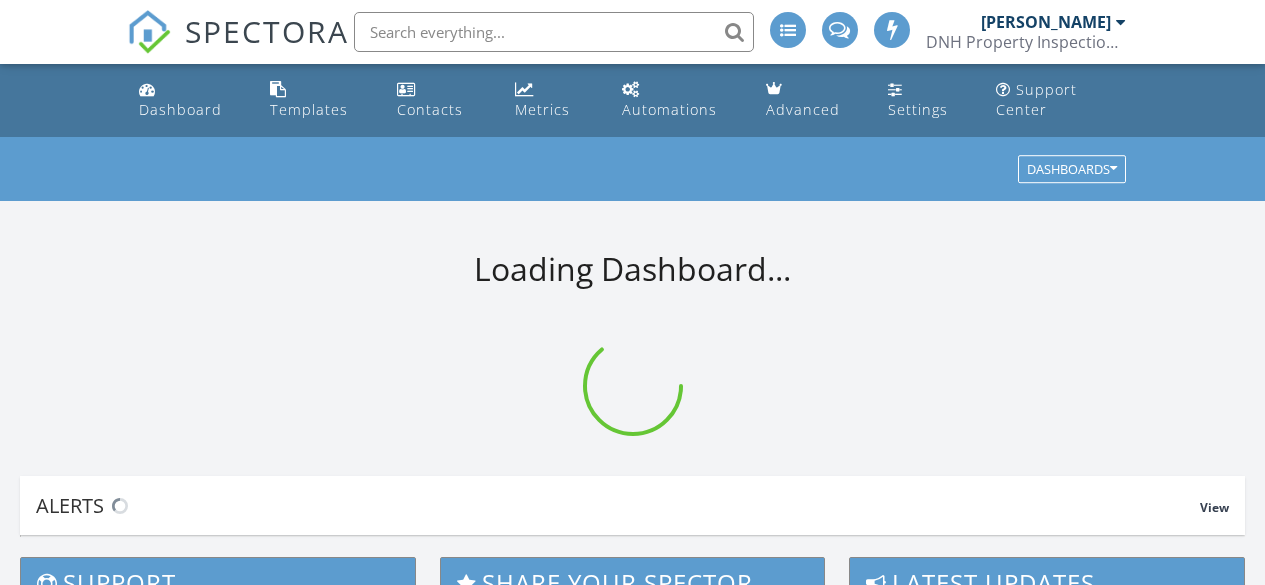 scroll, scrollTop: 0, scrollLeft: 0, axis: both 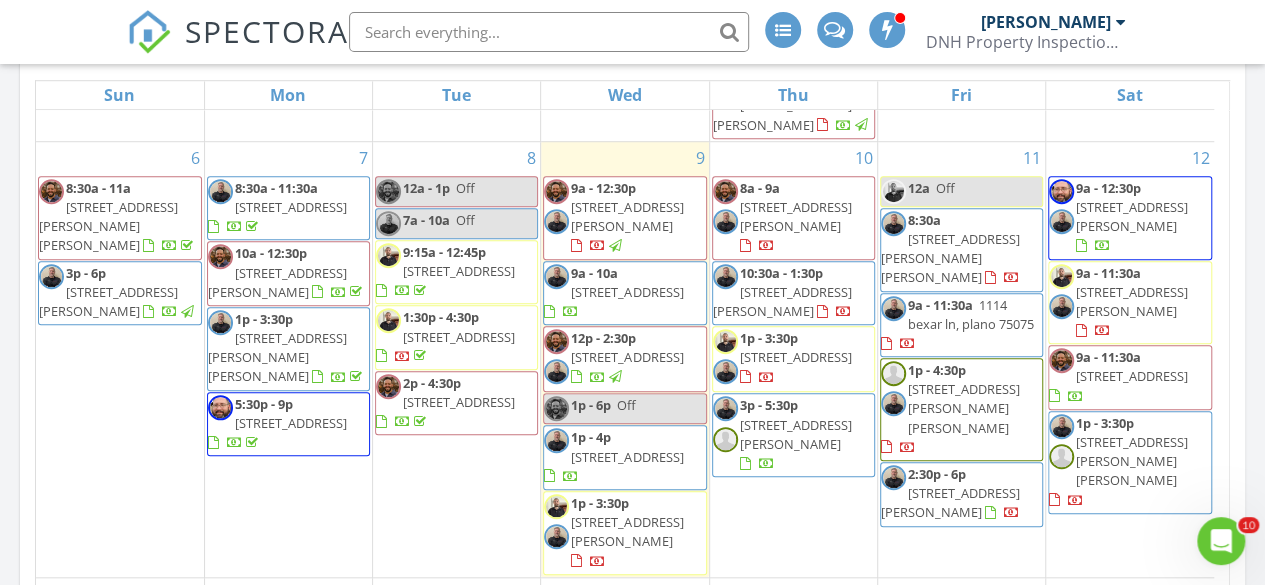 click on "[STREET_ADDRESS]" at bounding box center (627, 292) 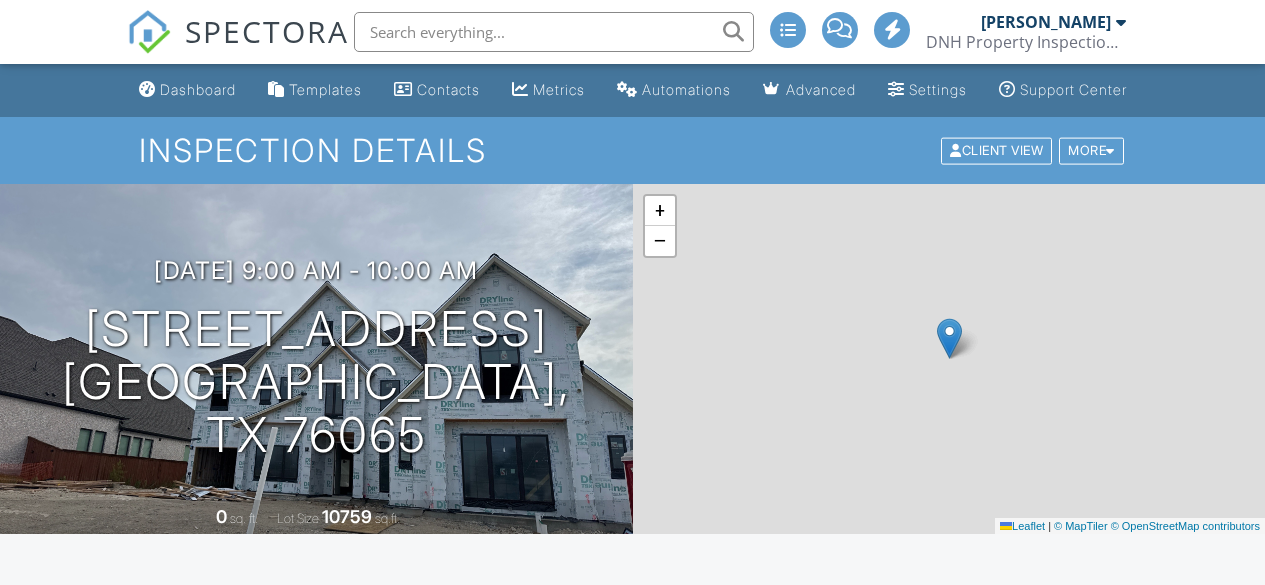 scroll, scrollTop: 0, scrollLeft: 0, axis: both 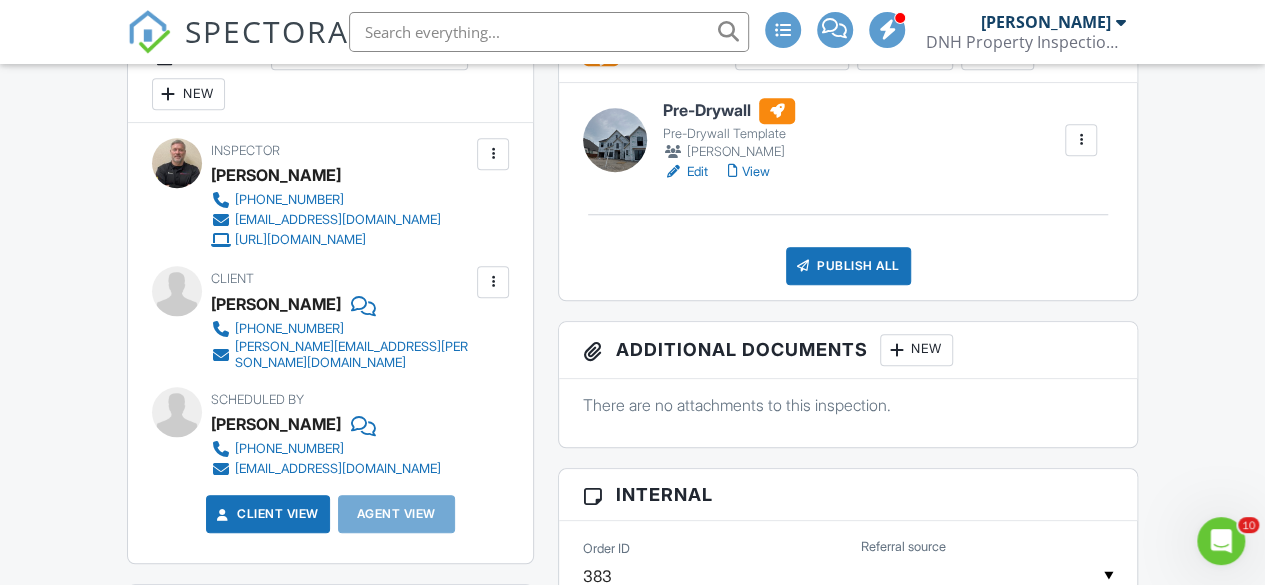 click on "Edit" at bounding box center [685, 172] 